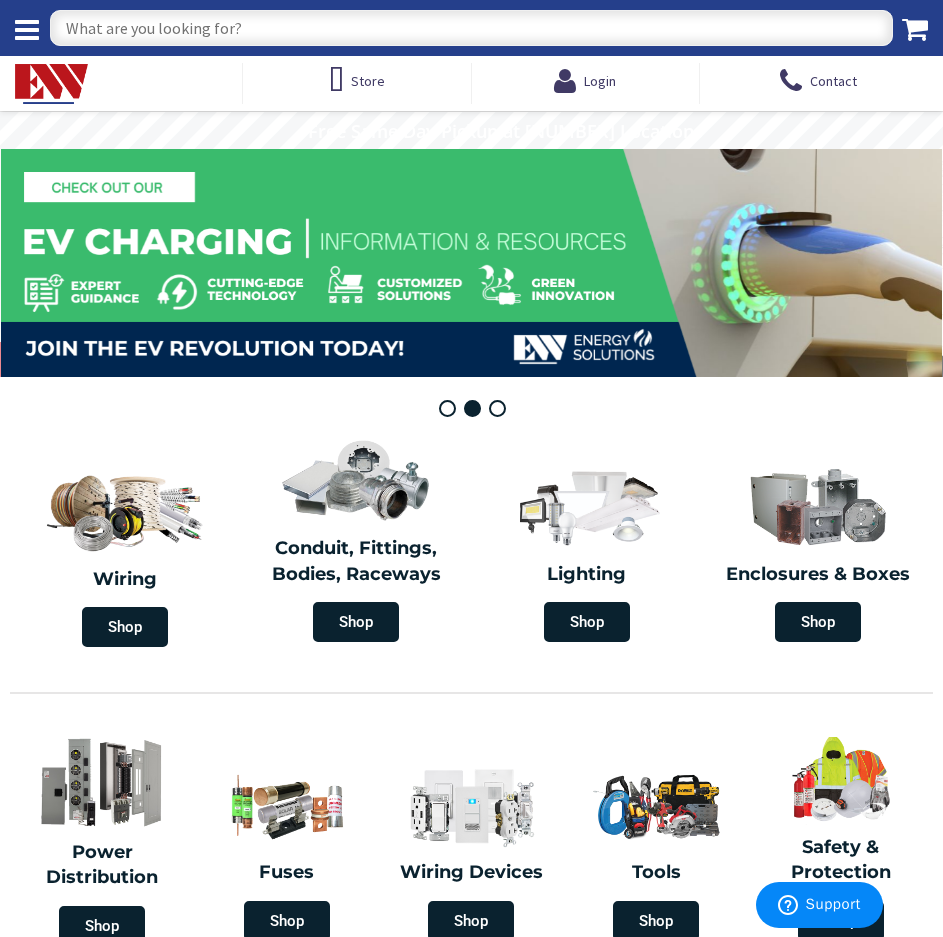 scroll, scrollTop: 0, scrollLeft: 0, axis: both 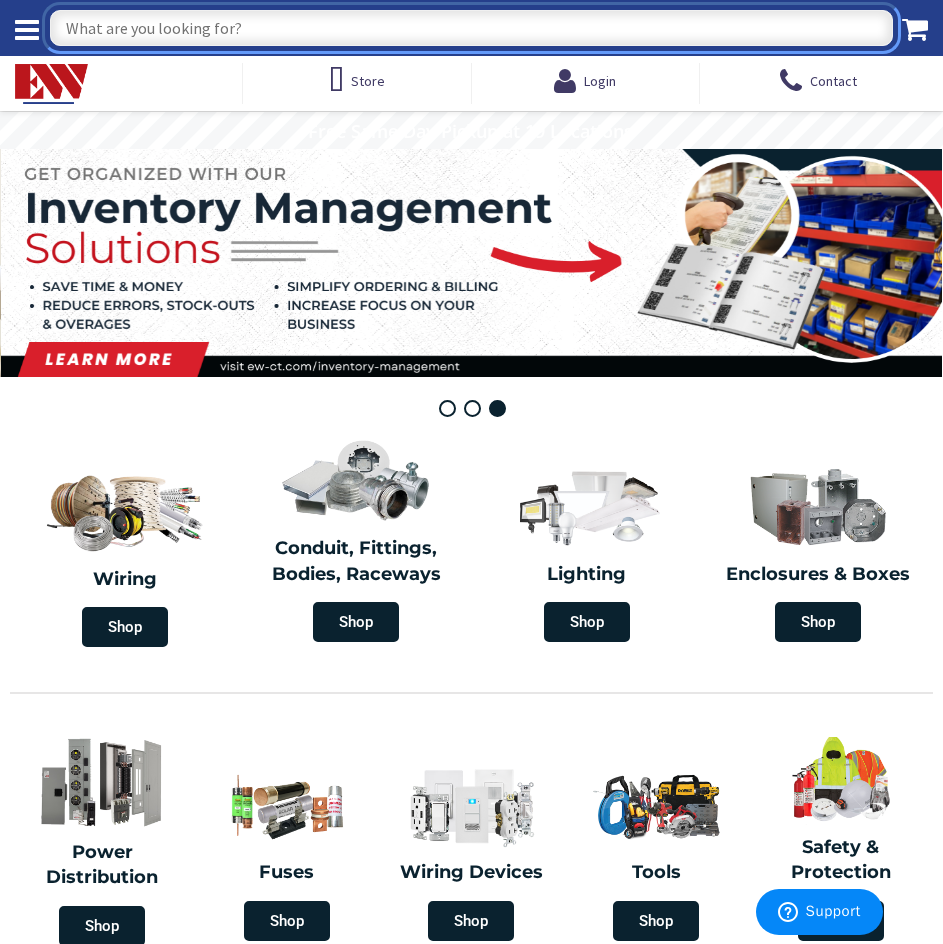 click at bounding box center [471, 28] 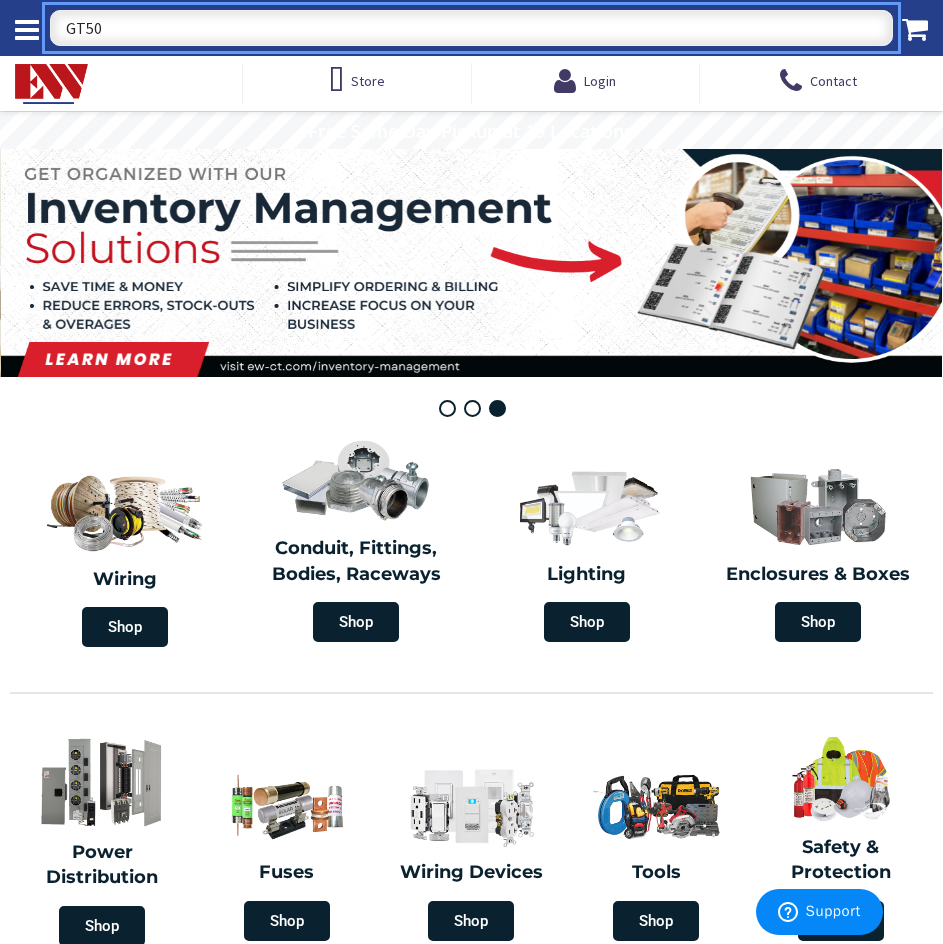 type on "GT500" 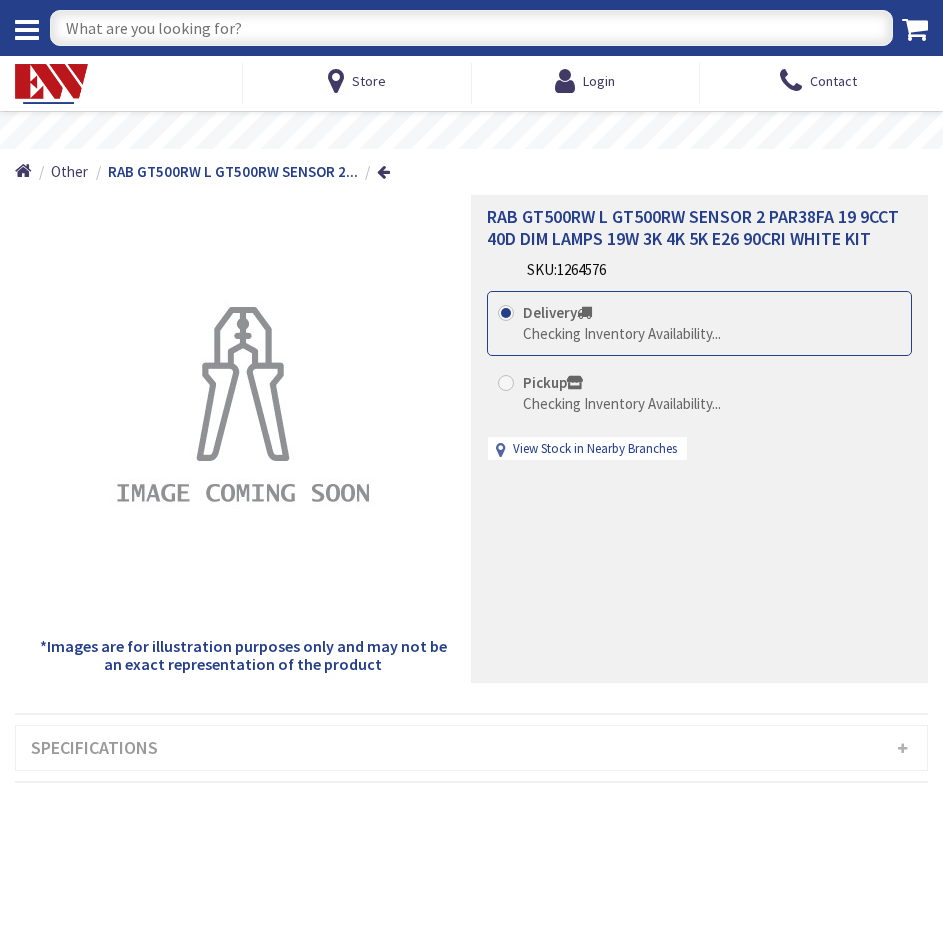scroll, scrollTop: 0, scrollLeft: 0, axis: both 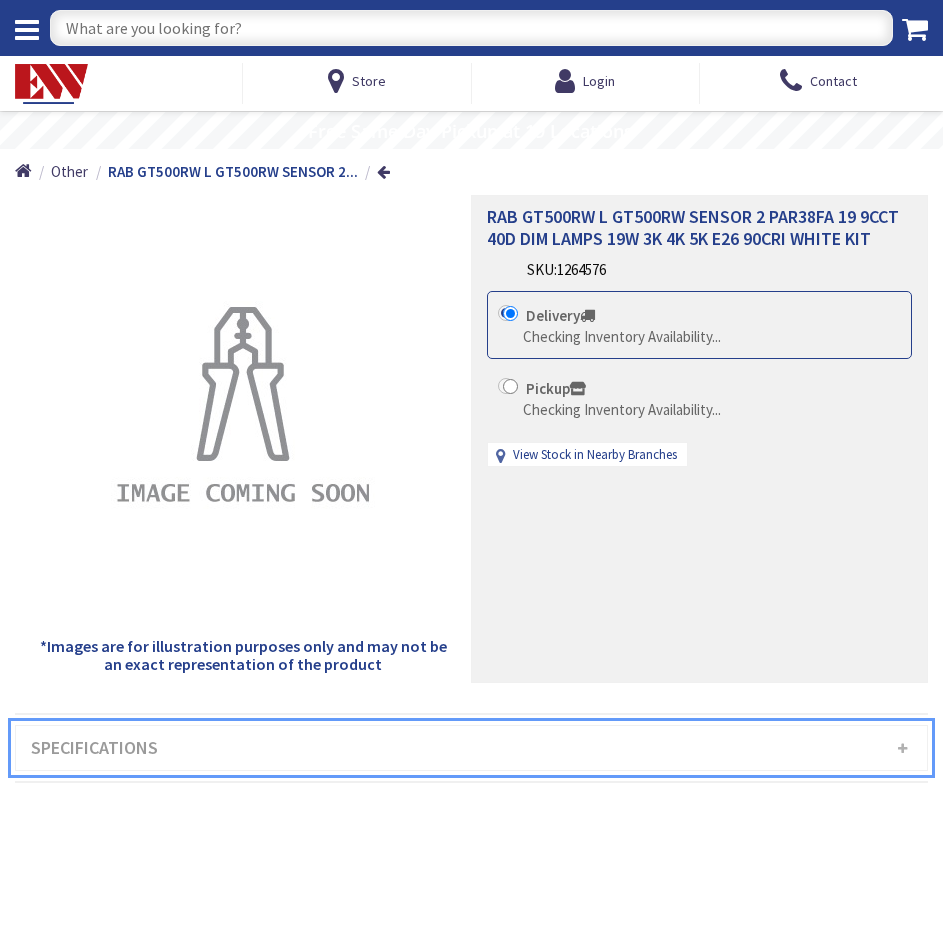 click on "Specifications" at bounding box center (471, 748) 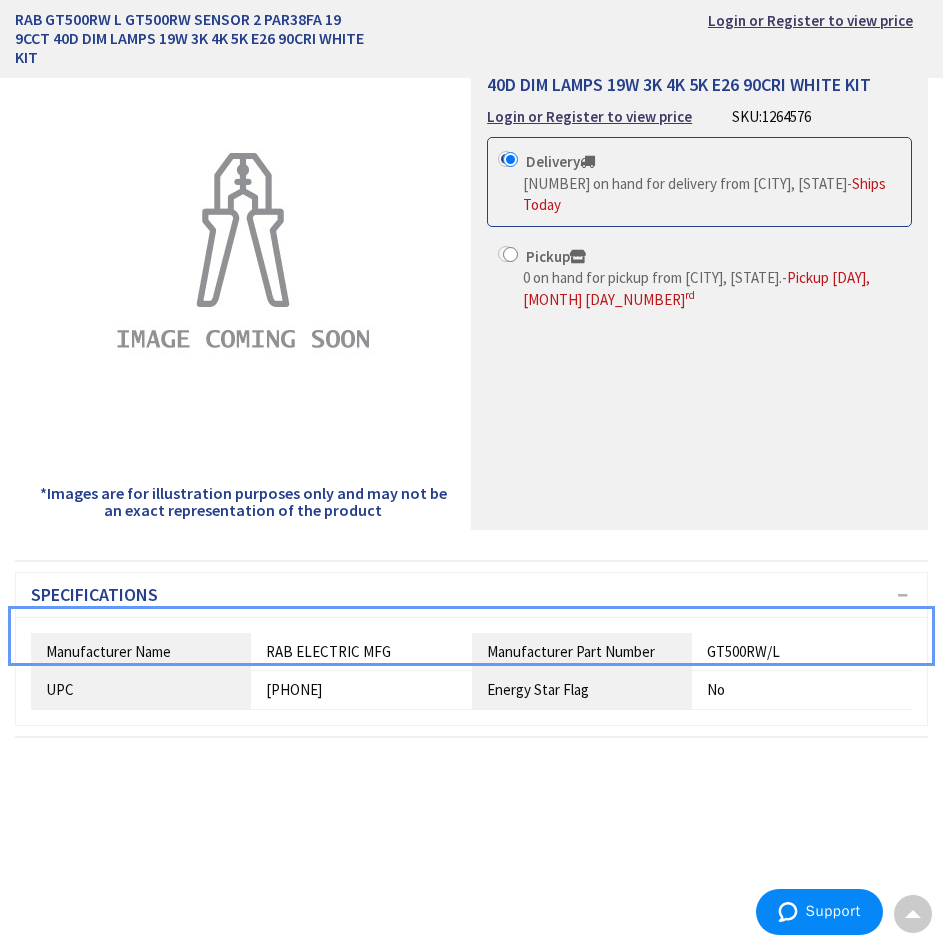scroll, scrollTop: 200, scrollLeft: 0, axis: vertical 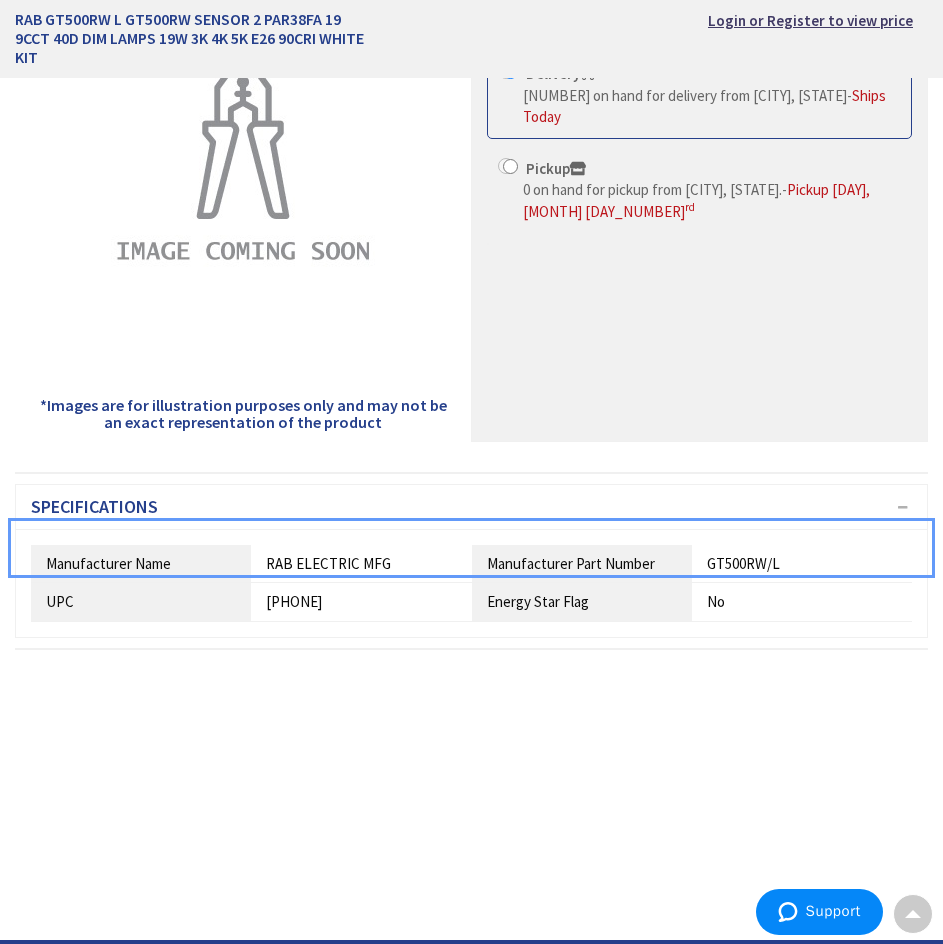 click on "Manufacturer Name" at bounding box center (141, 564) 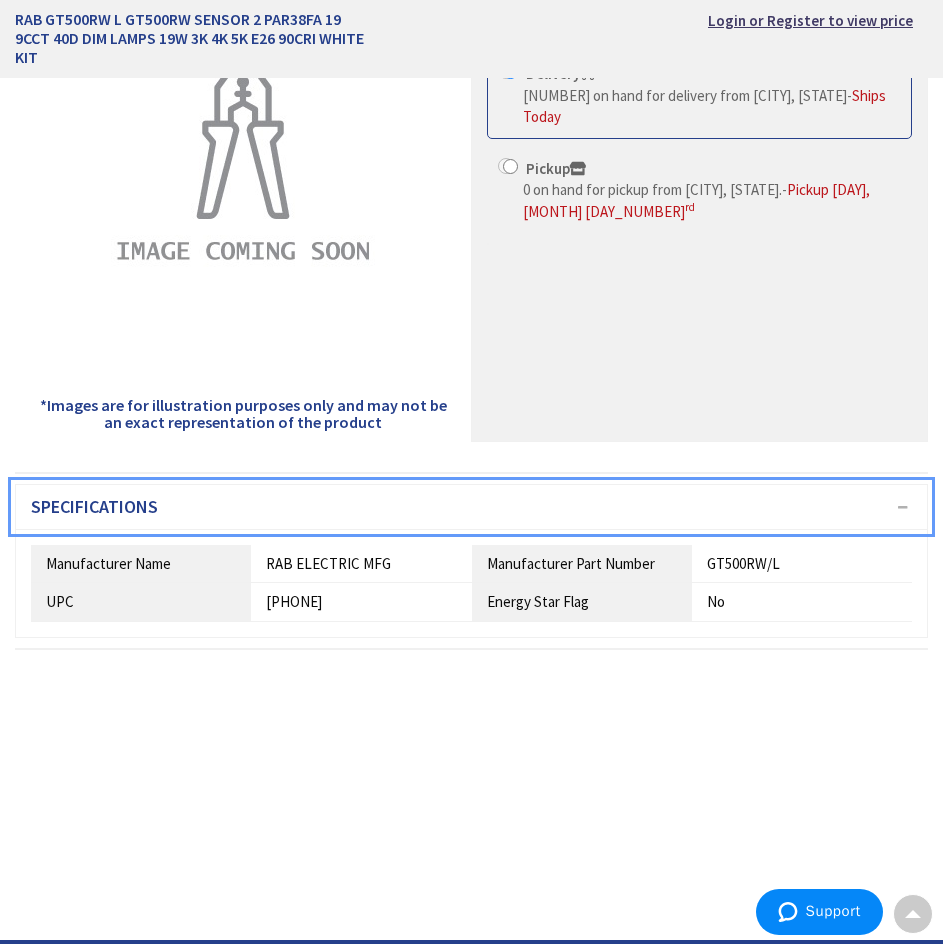 click on "Specifications" at bounding box center [471, 507] 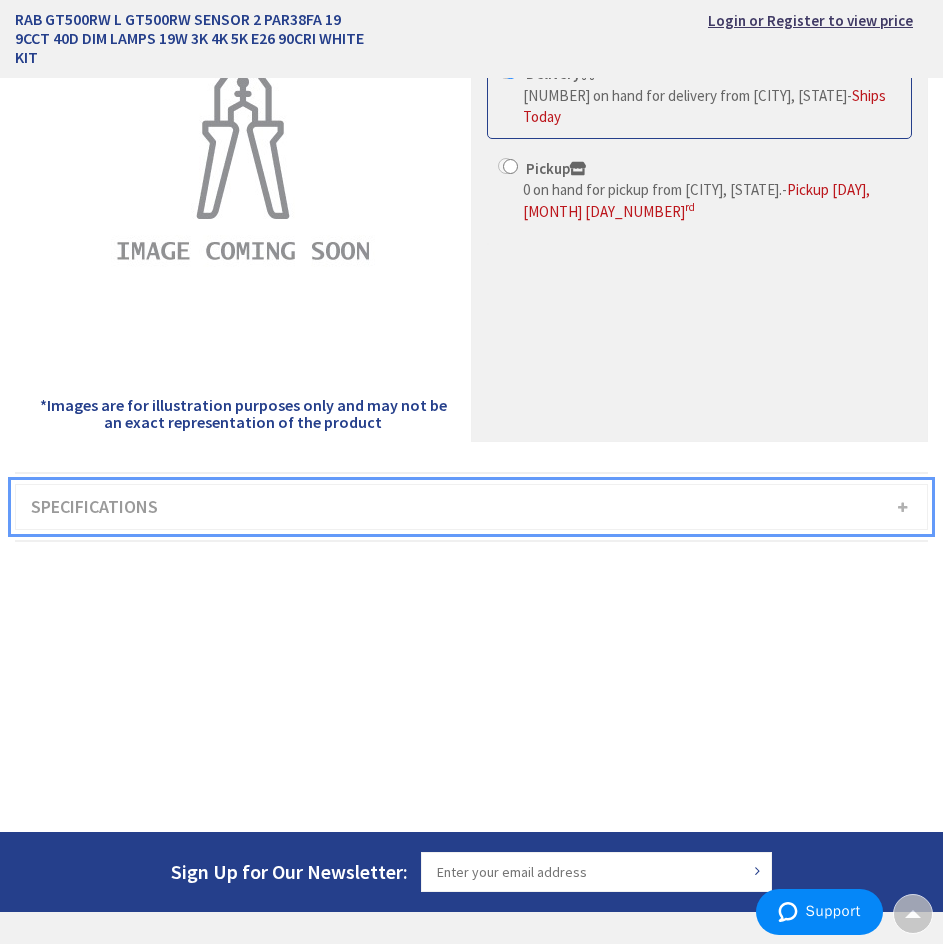 click on "Specifications" at bounding box center [471, 507] 